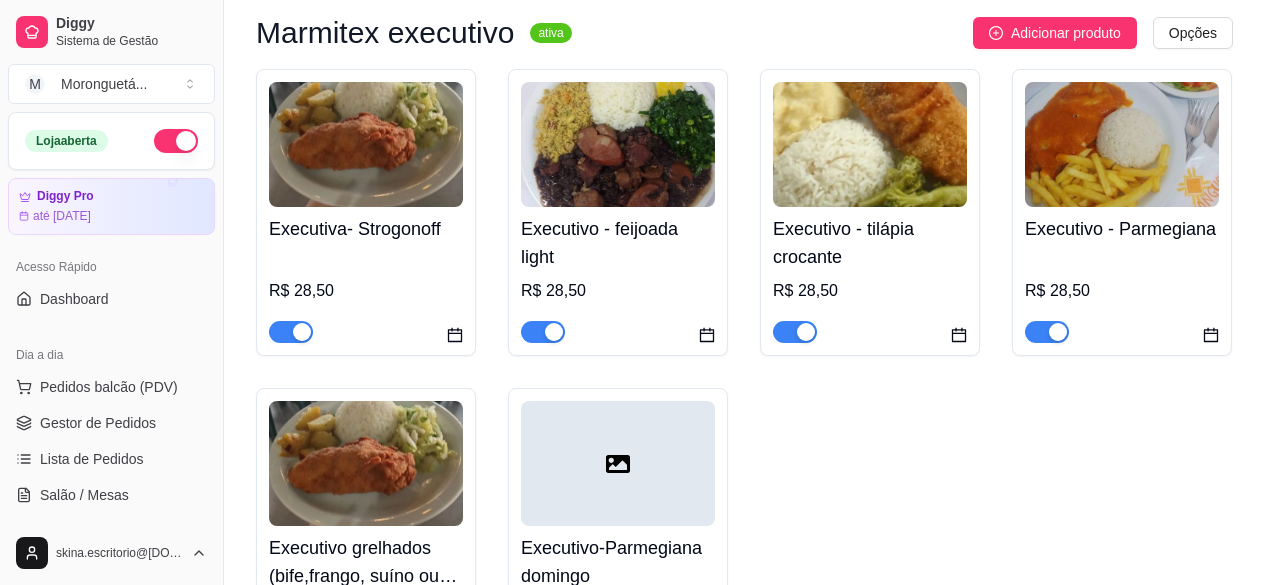 scroll, scrollTop: 1300, scrollLeft: 0, axis: vertical 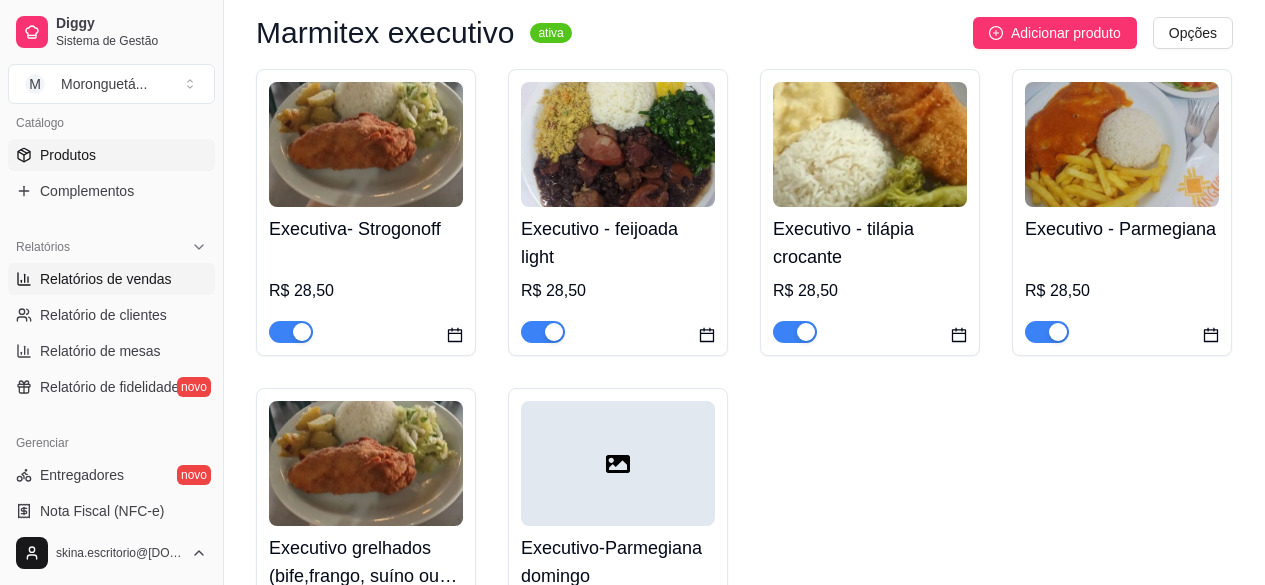 click on "Relatórios de vendas" at bounding box center [106, 279] 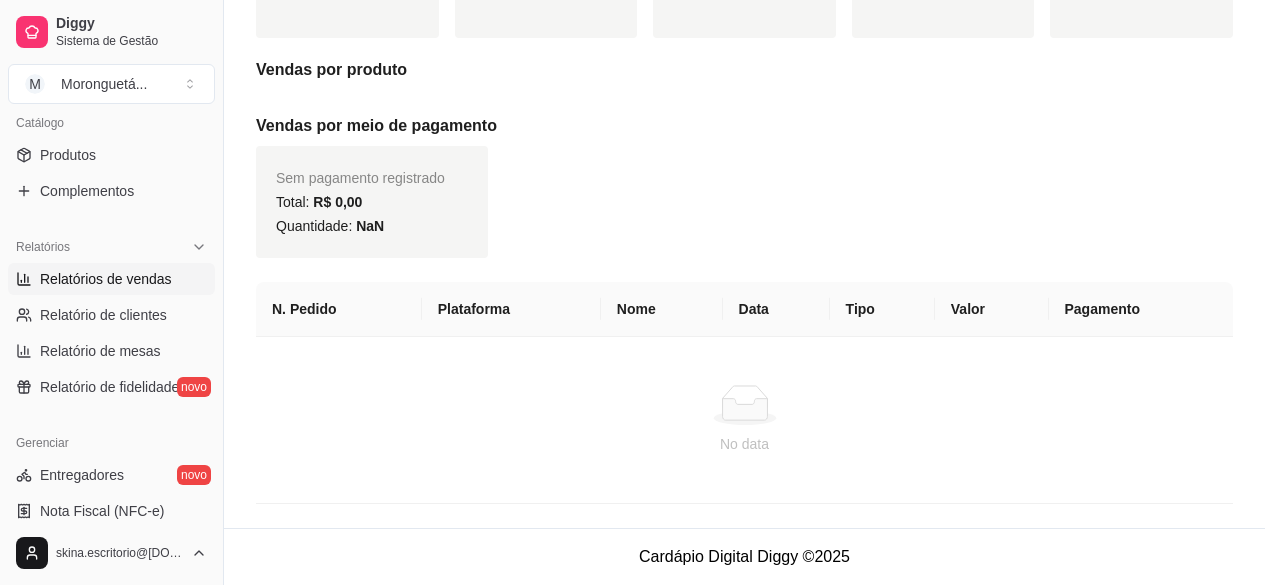 scroll, scrollTop: 0, scrollLeft: 0, axis: both 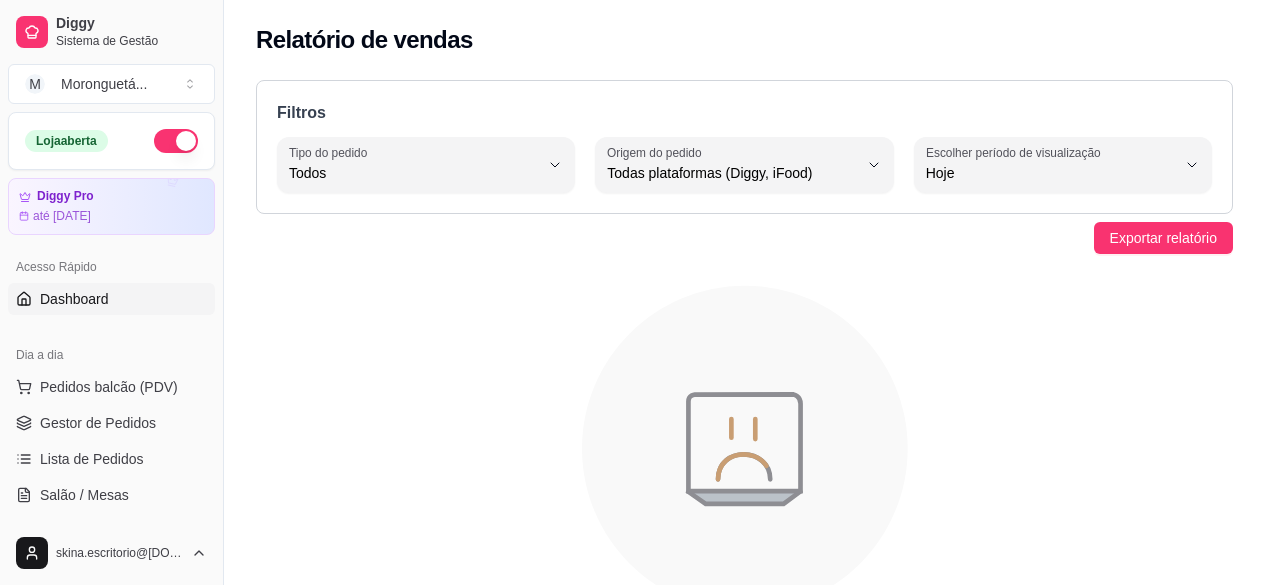 click on "Dashboard" at bounding box center [74, 299] 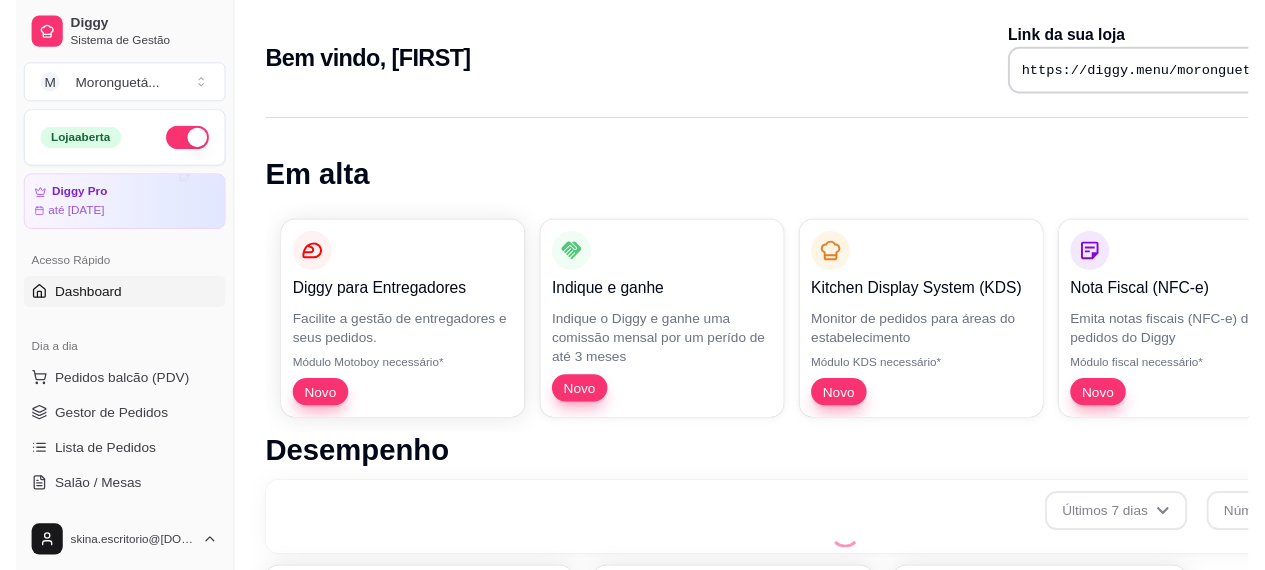 scroll, scrollTop: 841, scrollLeft: 0, axis: vertical 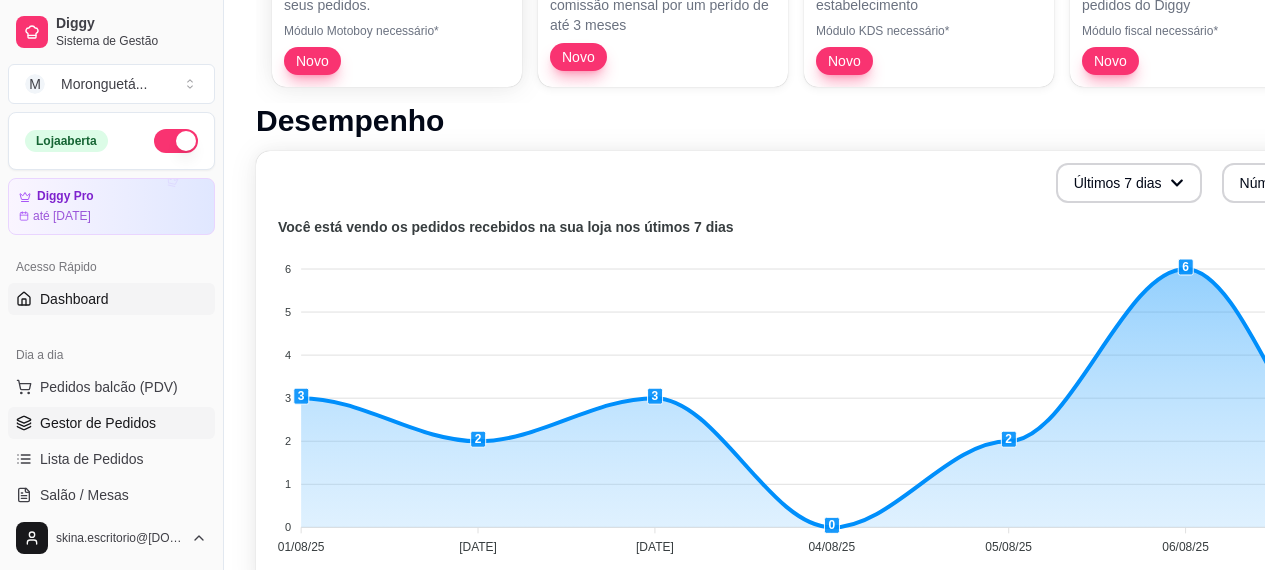 click on "Gestor de Pedidos" at bounding box center [98, 423] 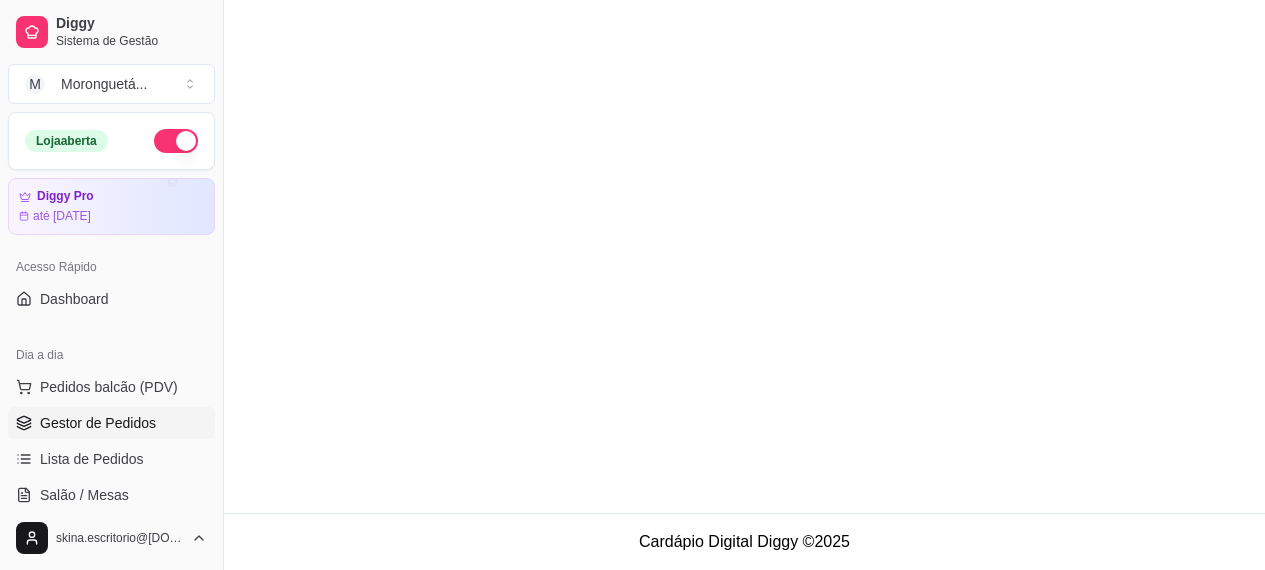 scroll, scrollTop: 0, scrollLeft: 0, axis: both 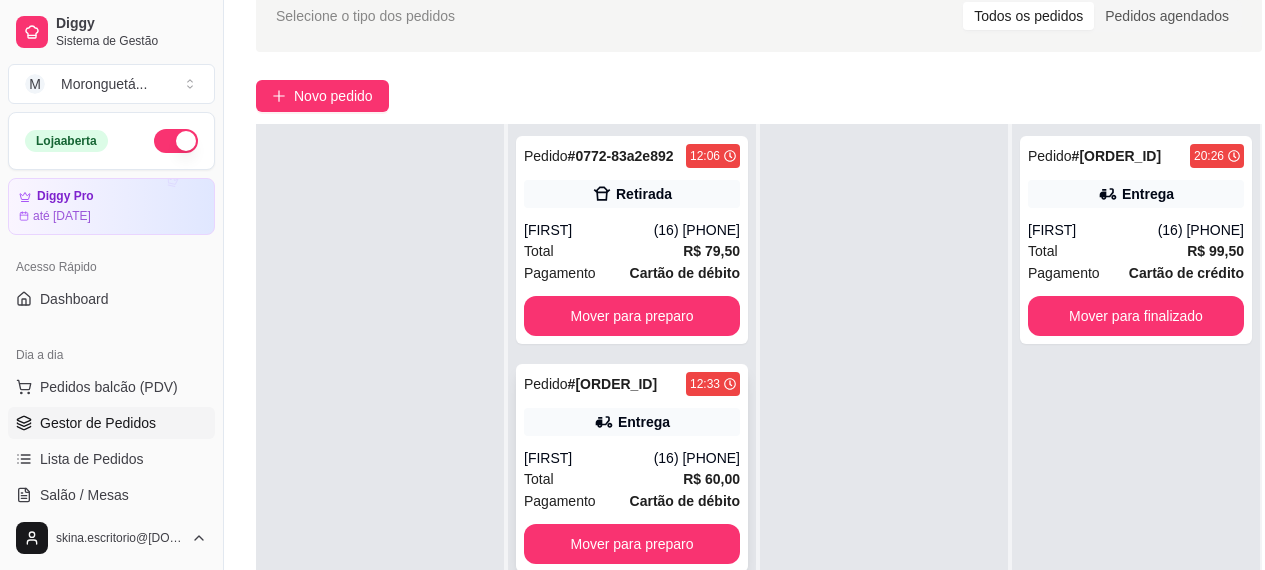 click on "Entrega" at bounding box center (644, 422) 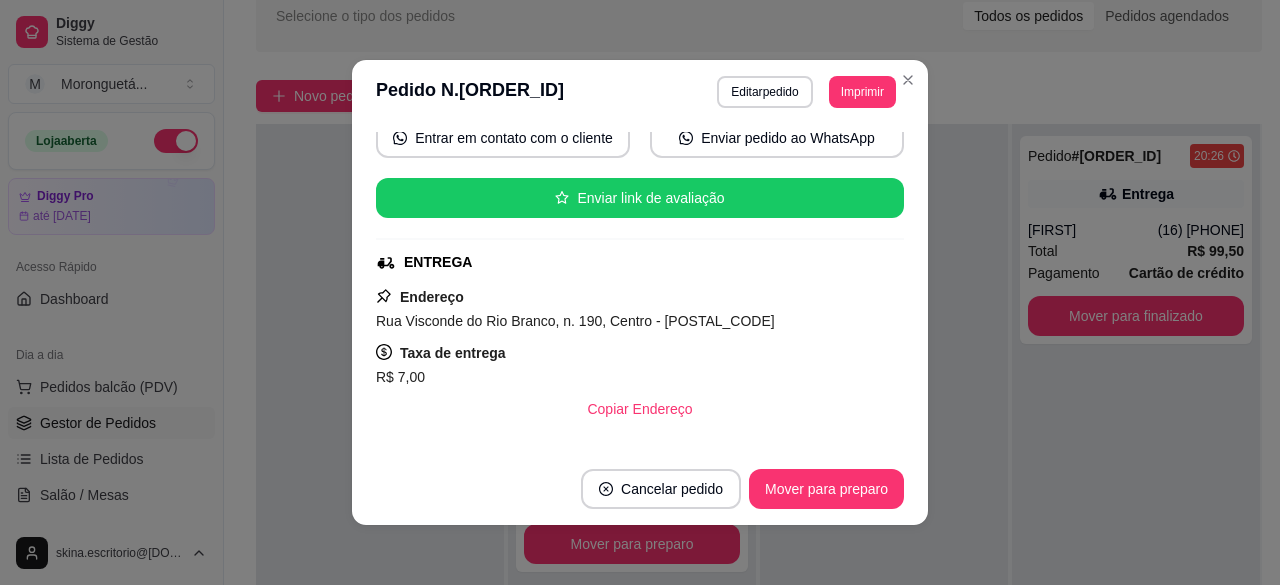 scroll, scrollTop: 300, scrollLeft: 0, axis: vertical 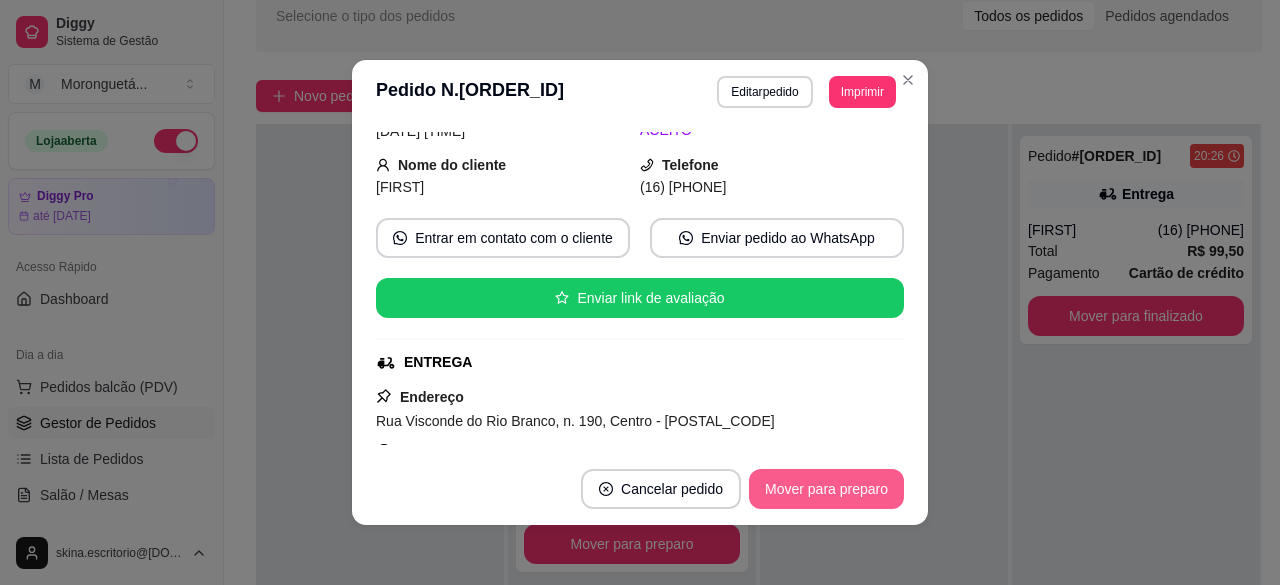 click on "Mover para preparo" at bounding box center (826, 489) 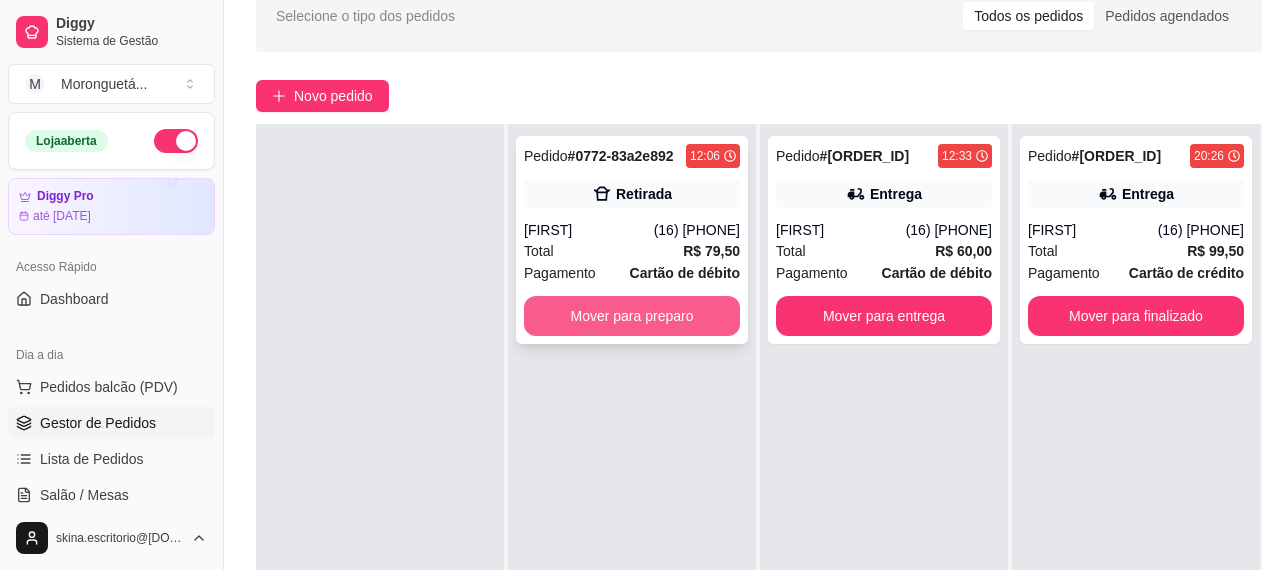 click on "Mover para preparo" at bounding box center (632, 316) 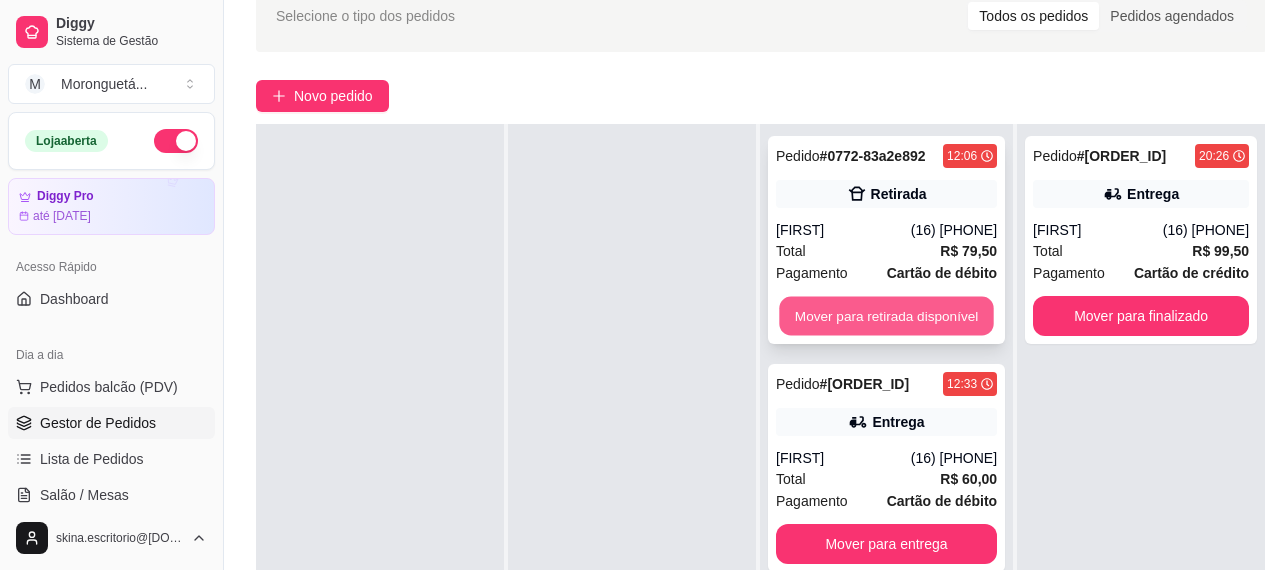 click on "Mover para retirada disponível" at bounding box center (886, 316) 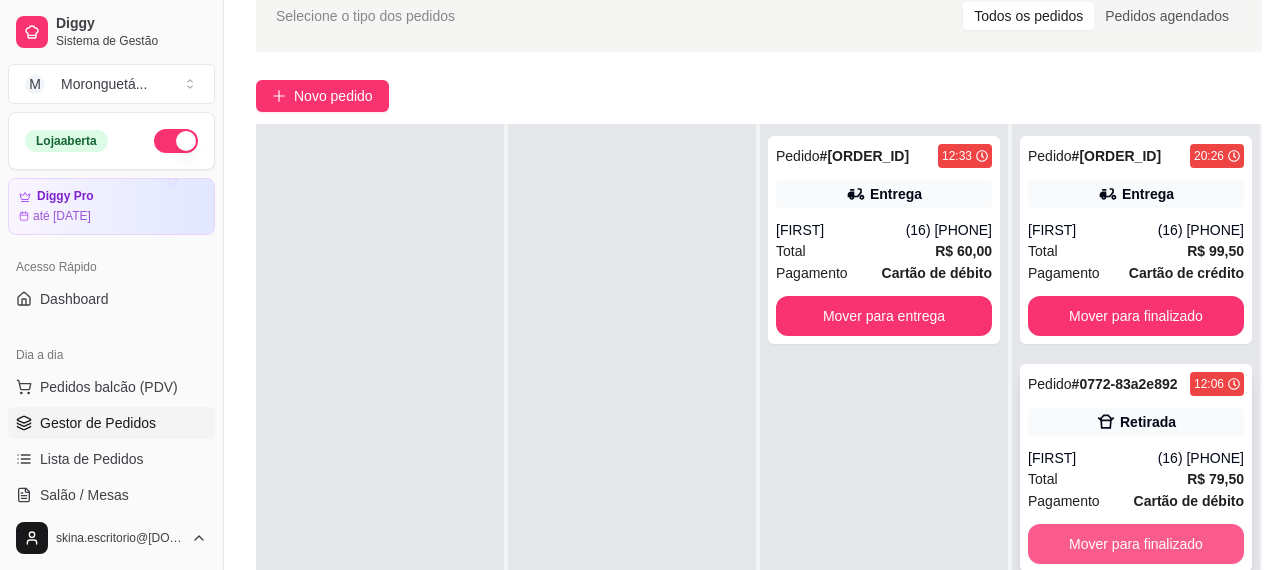 click on "Mover para finalizado" at bounding box center [1136, 544] 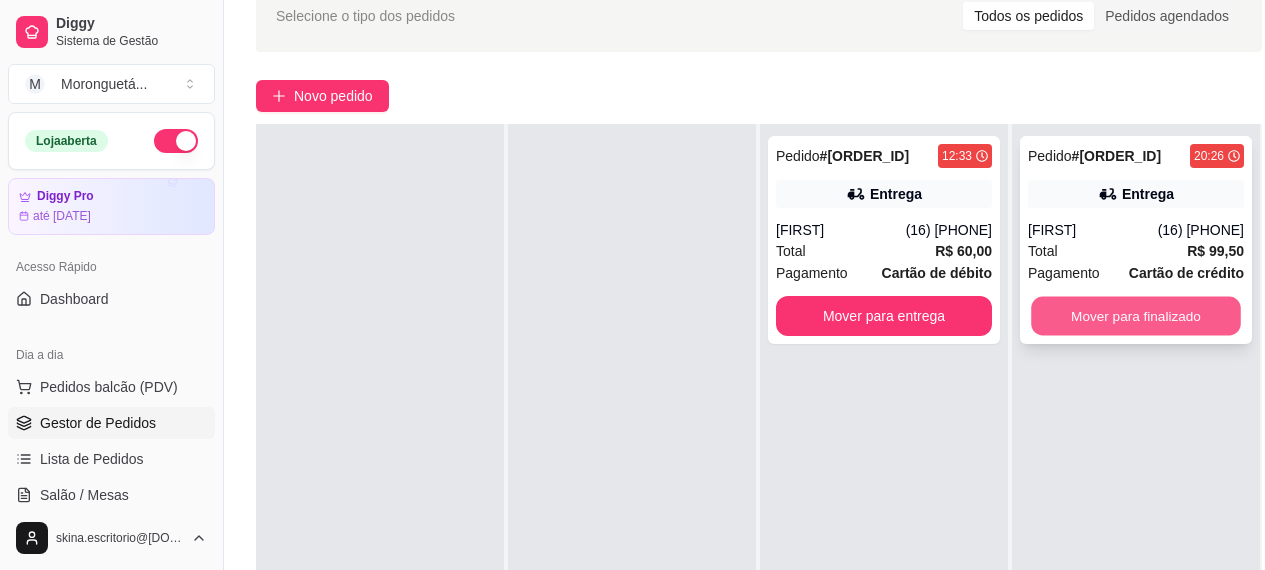 click on "Mover para finalizado" at bounding box center [1136, 316] 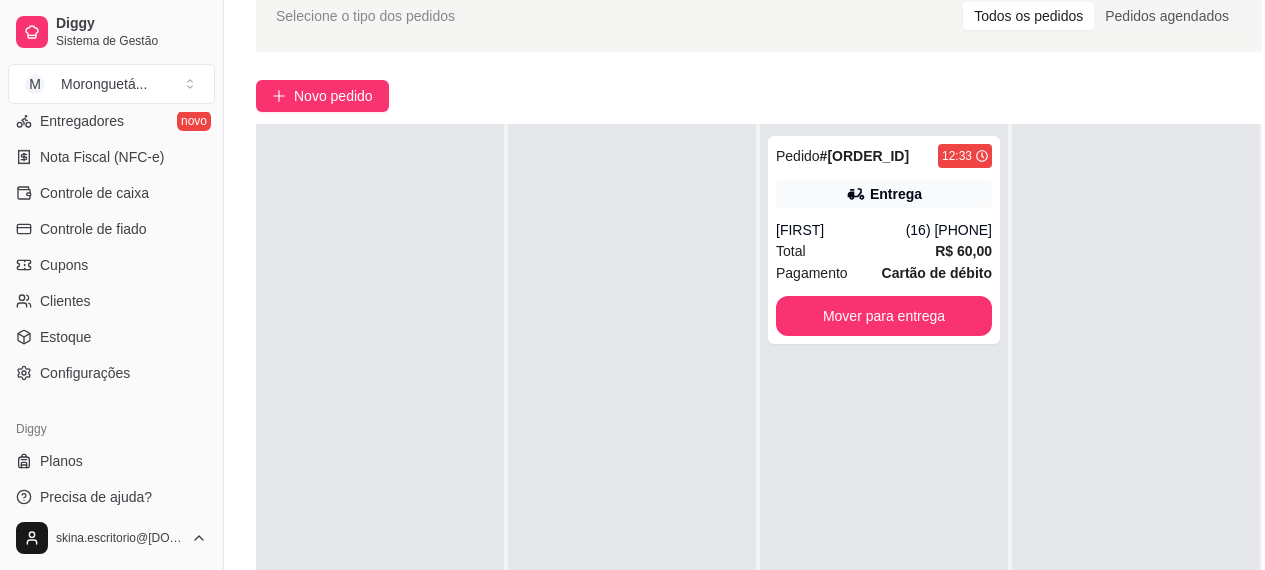 scroll, scrollTop: 754, scrollLeft: 0, axis: vertical 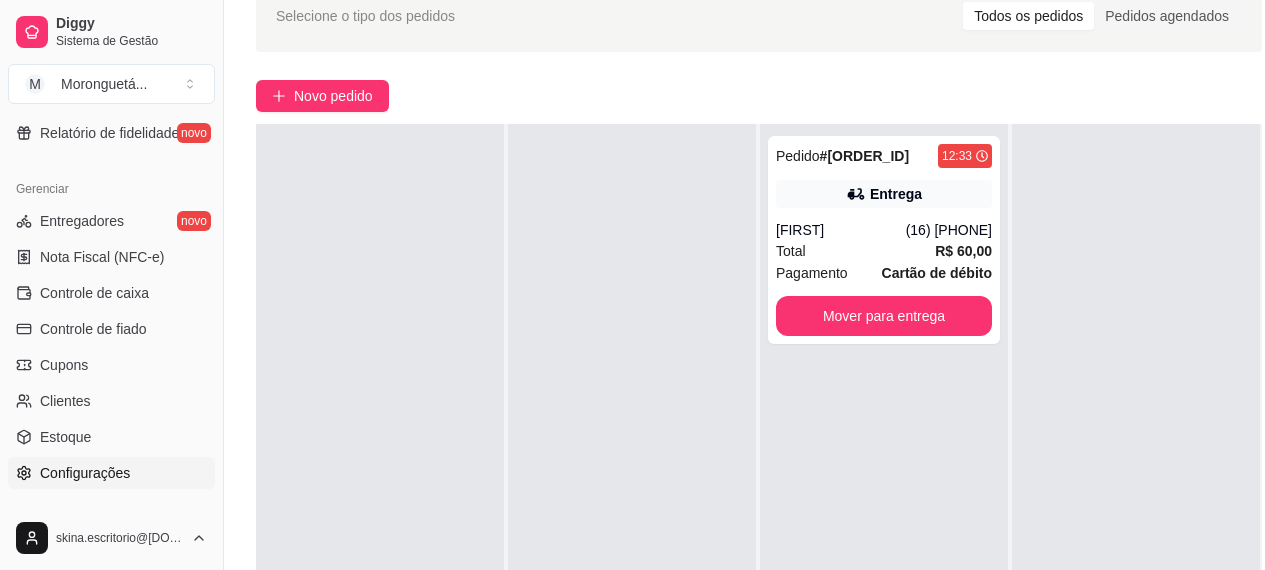 click on "Configurações" at bounding box center (85, 473) 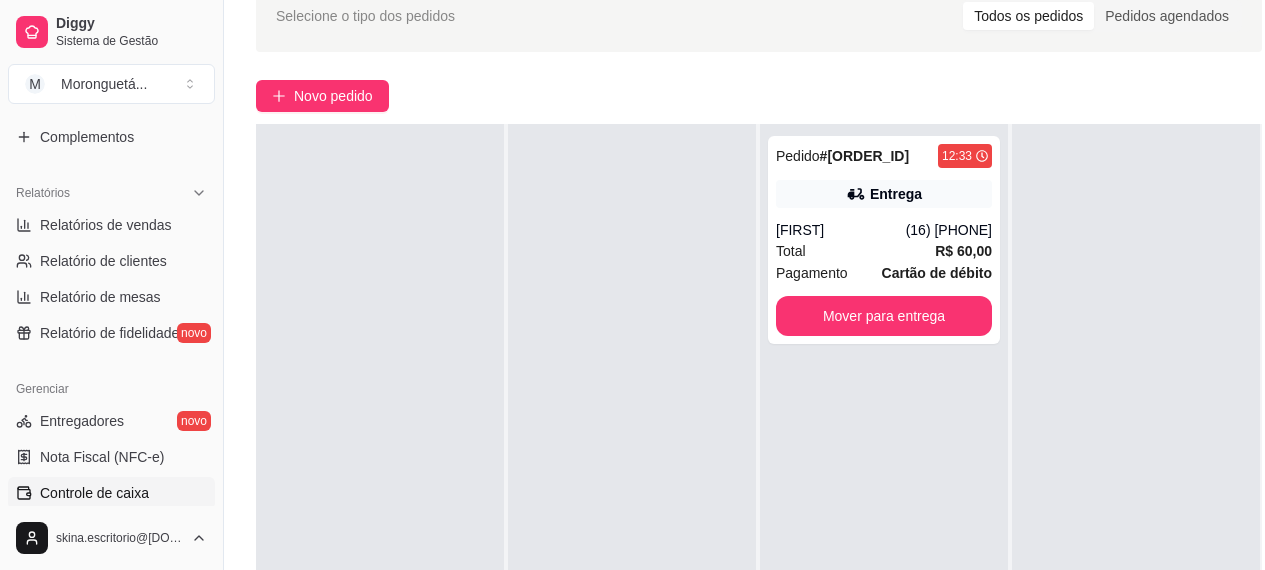 scroll, scrollTop: 854, scrollLeft: 0, axis: vertical 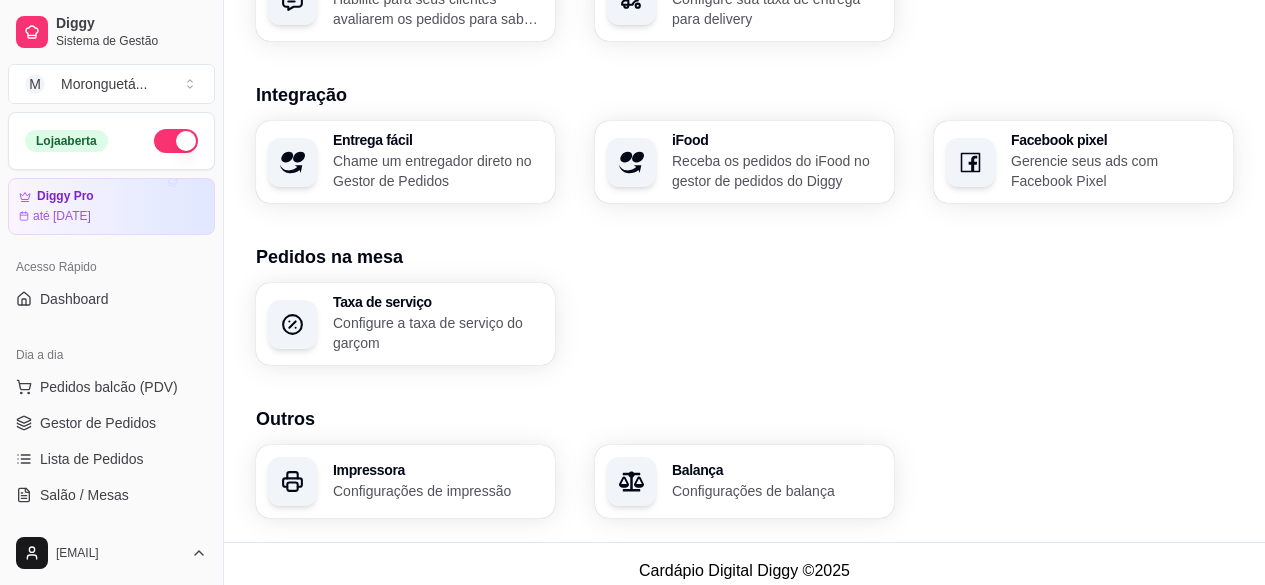 click on "Outros Impressora Configurações de impressão Balança Configurações de balança" at bounding box center (744, 461) 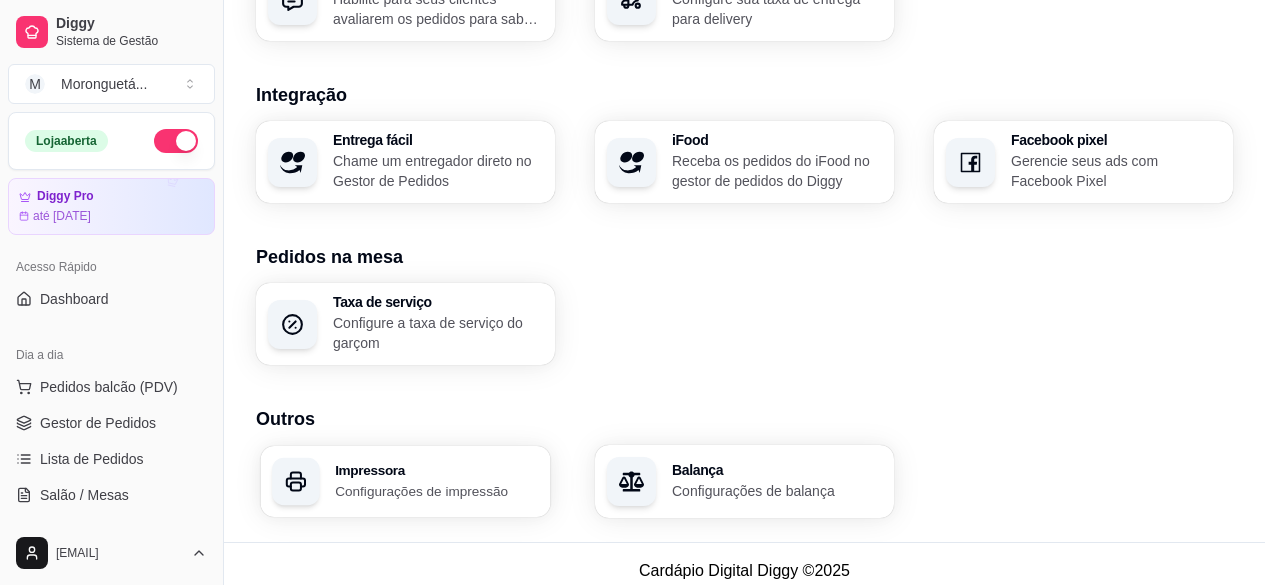 click on "Impressora" at bounding box center [437, 470] 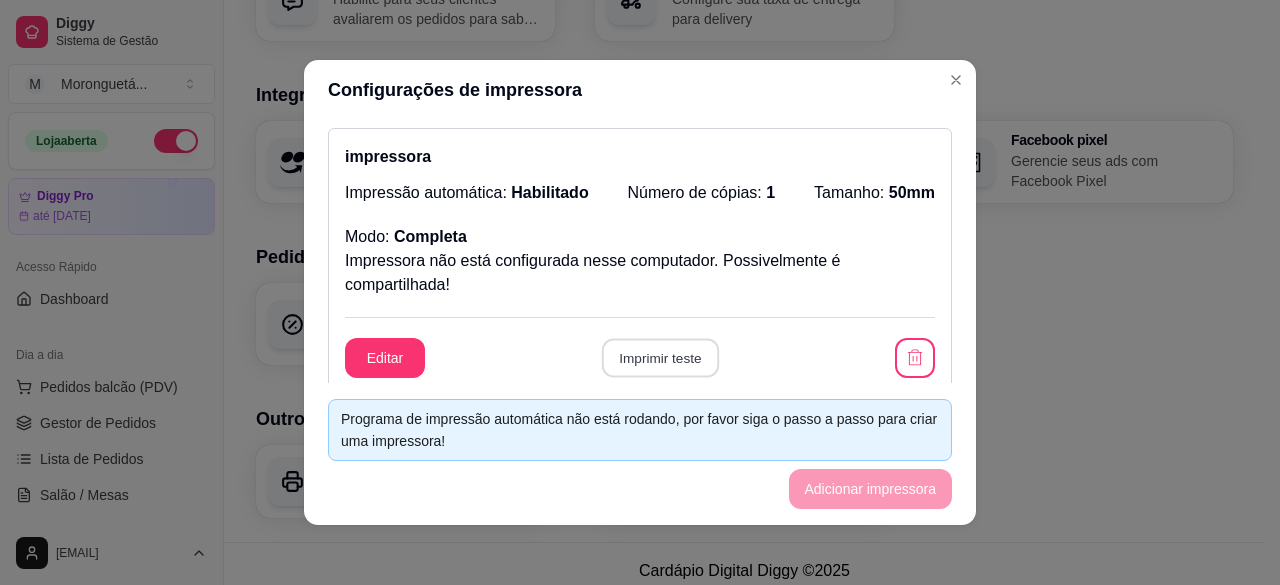 click on "Imprimir teste" at bounding box center [659, 358] 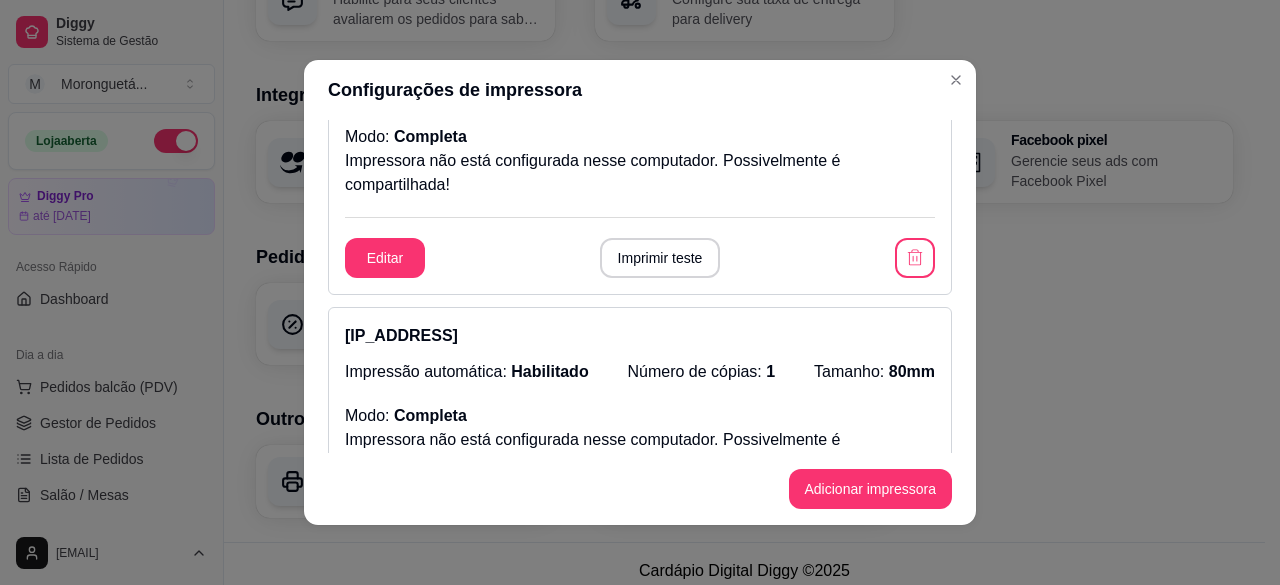 scroll, scrollTop: 200, scrollLeft: 0, axis: vertical 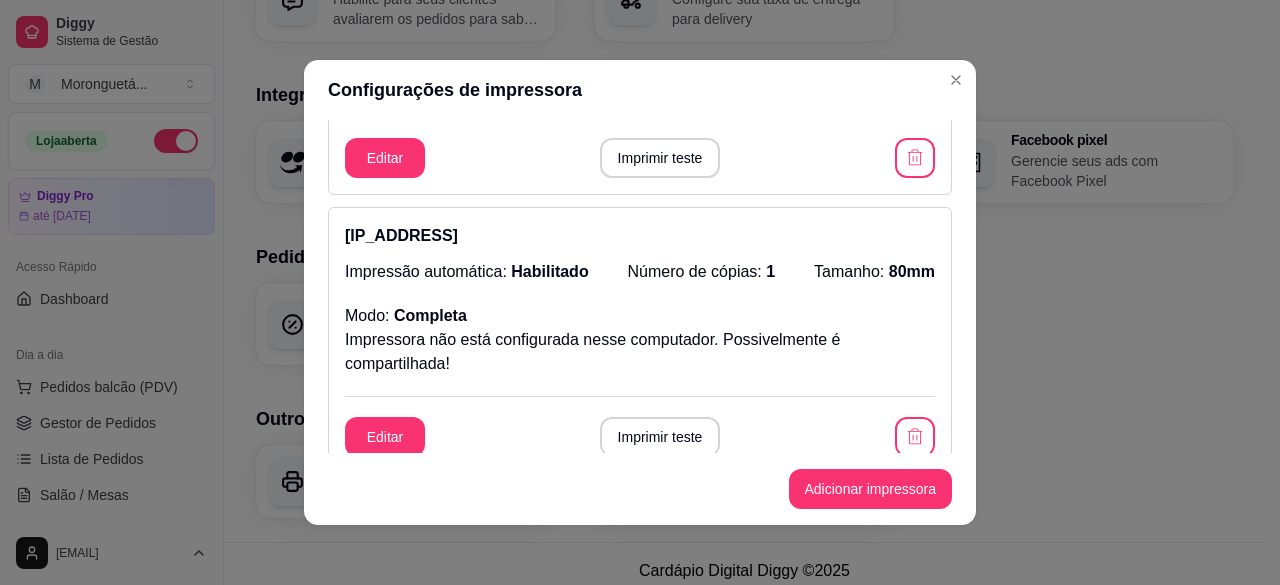 click at bounding box center (915, 158) 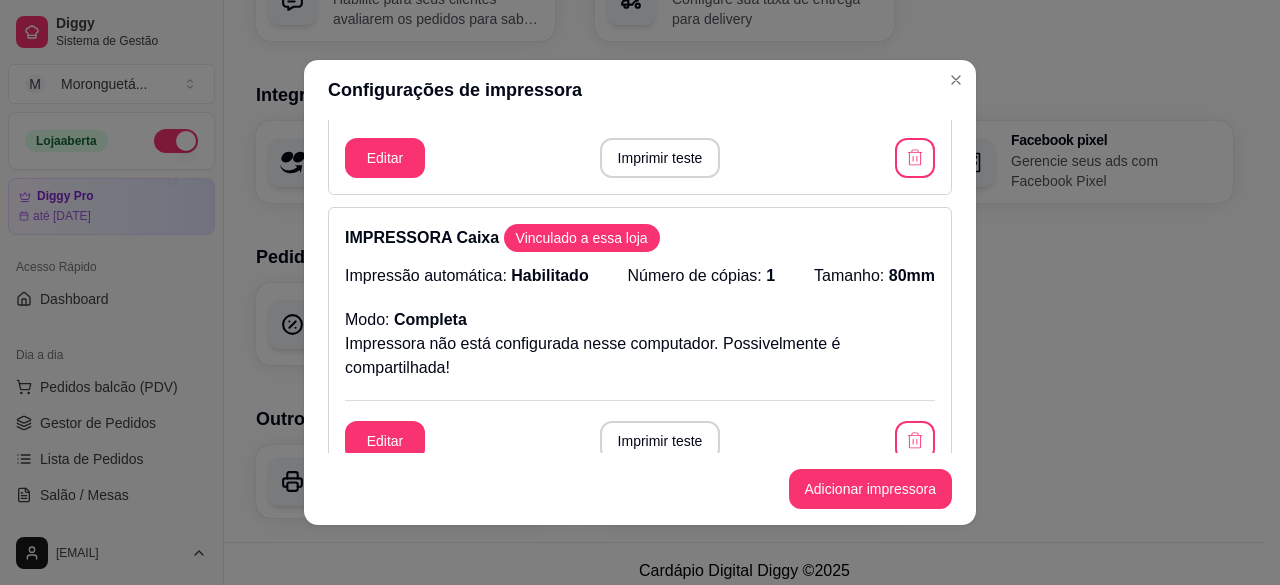 scroll, scrollTop: 0, scrollLeft: 0, axis: both 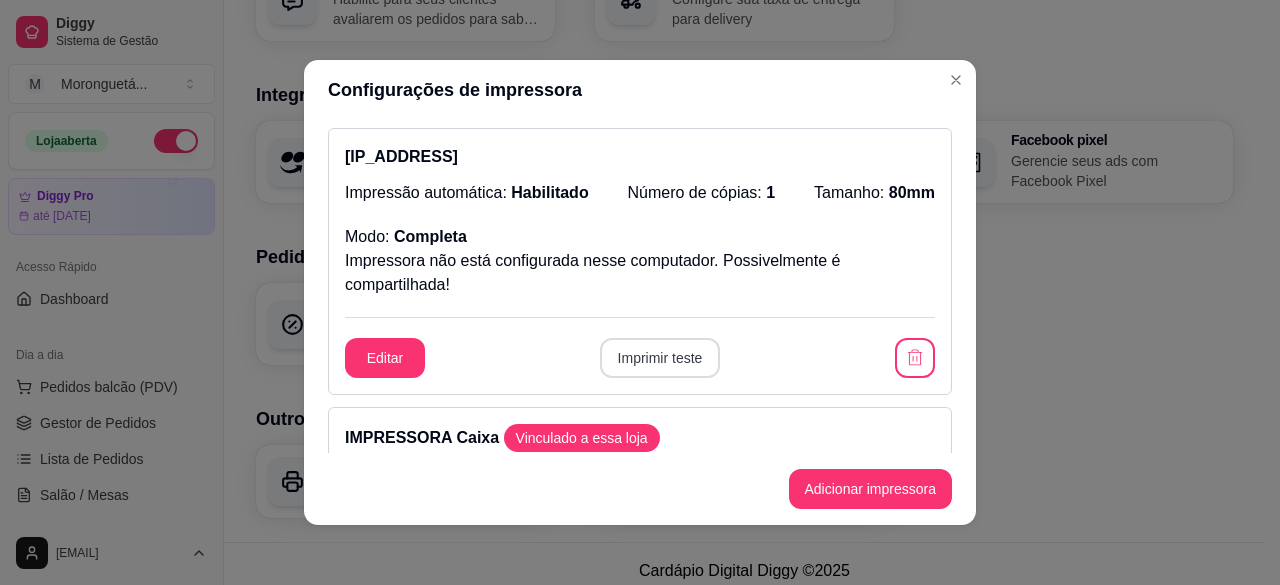 click on "Imprimir teste" at bounding box center [660, 358] 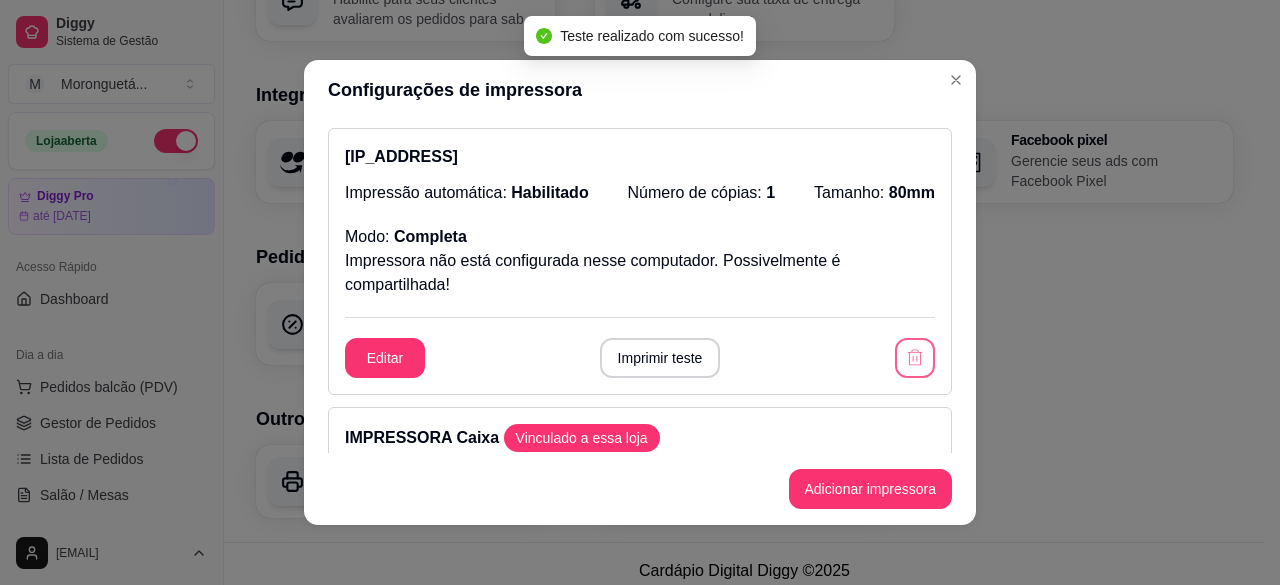 click at bounding box center [915, 358] 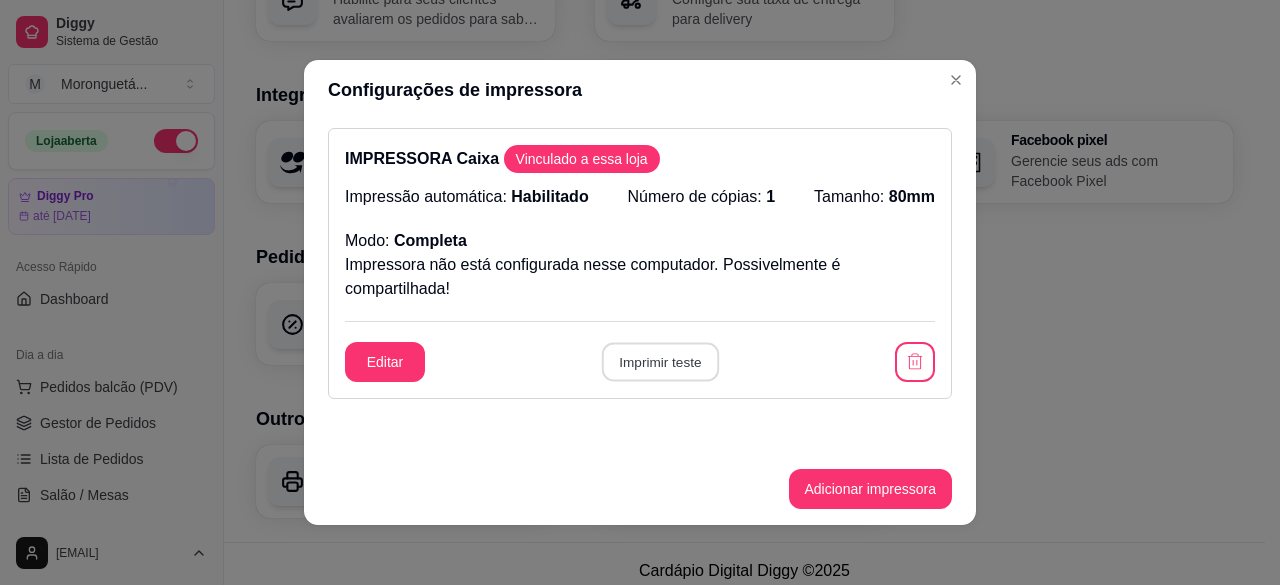 click on "Imprimir teste" at bounding box center (659, 362) 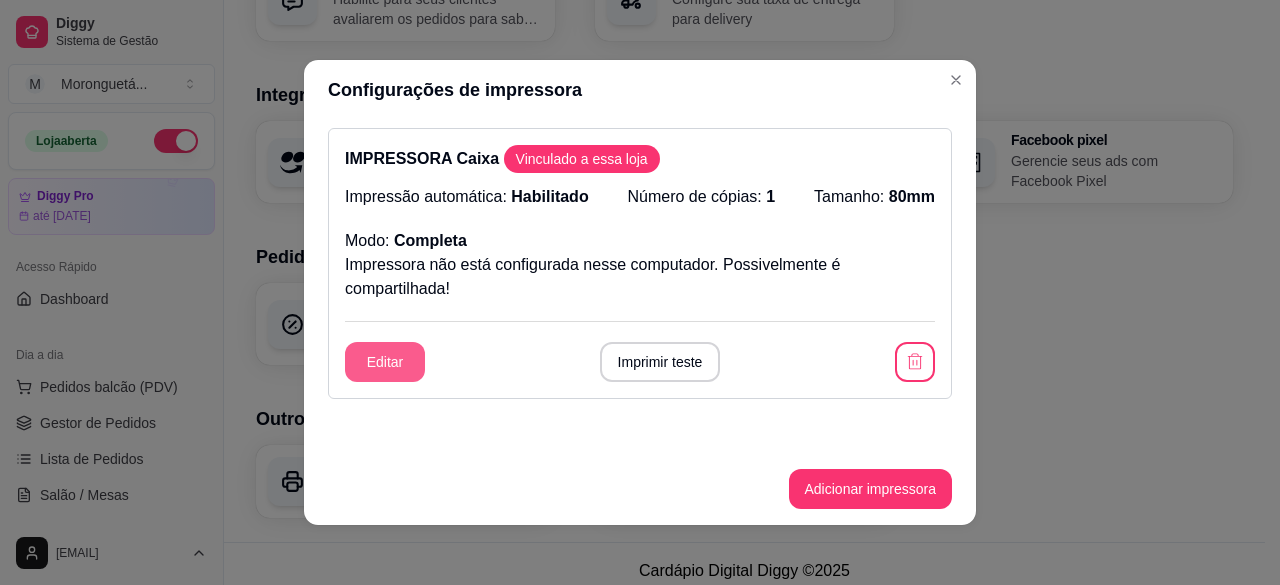 click on "Editar" at bounding box center (385, 362) 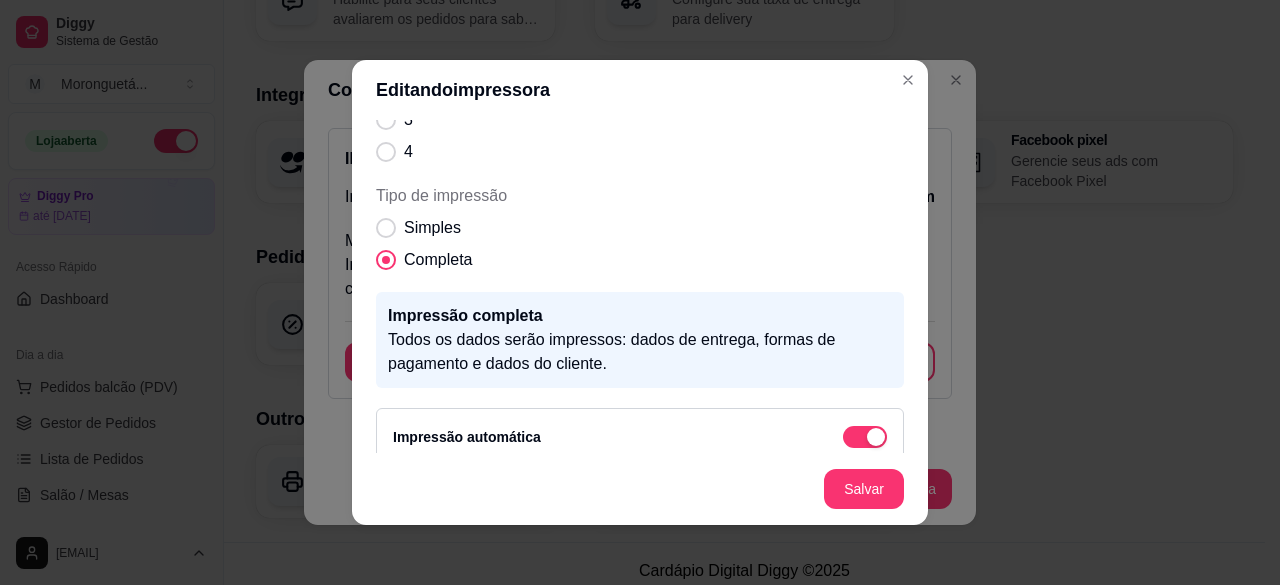 scroll, scrollTop: 321, scrollLeft: 0, axis: vertical 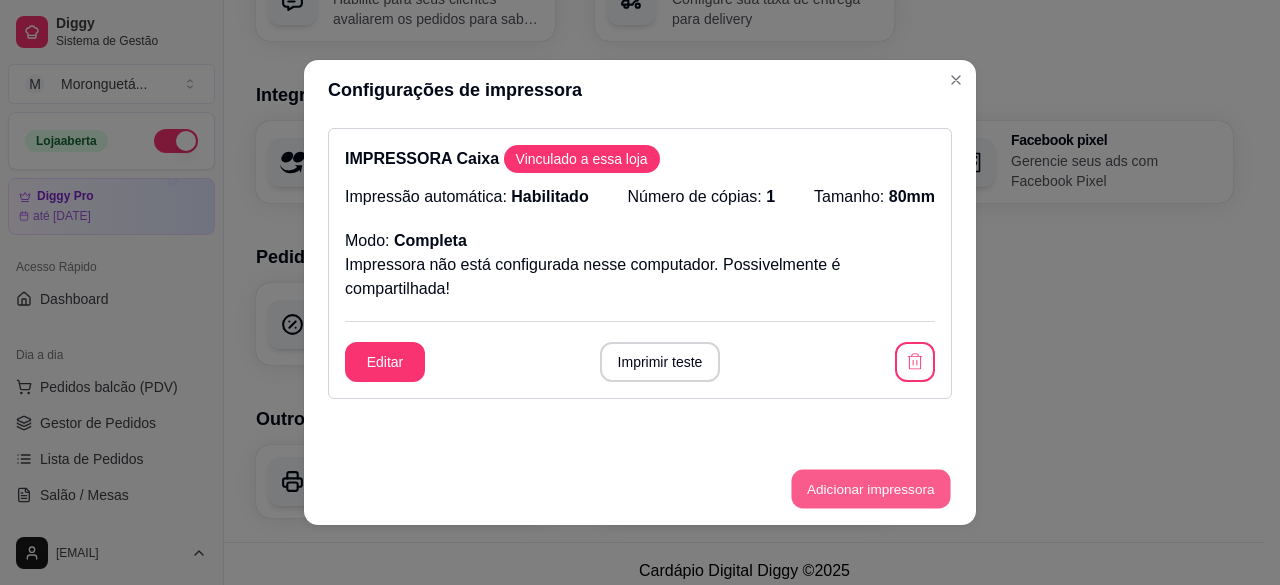 click on "Adicionar impressora" at bounding box center [870, 489] 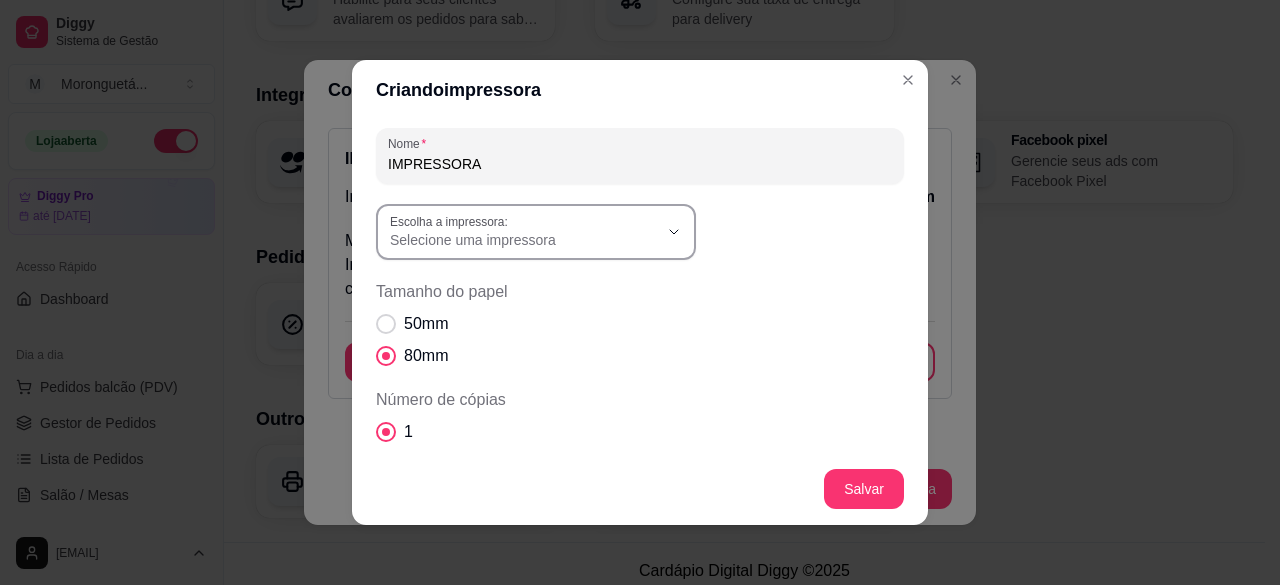 click on "Selecione uma impressora" at bounding box center (524, 240) 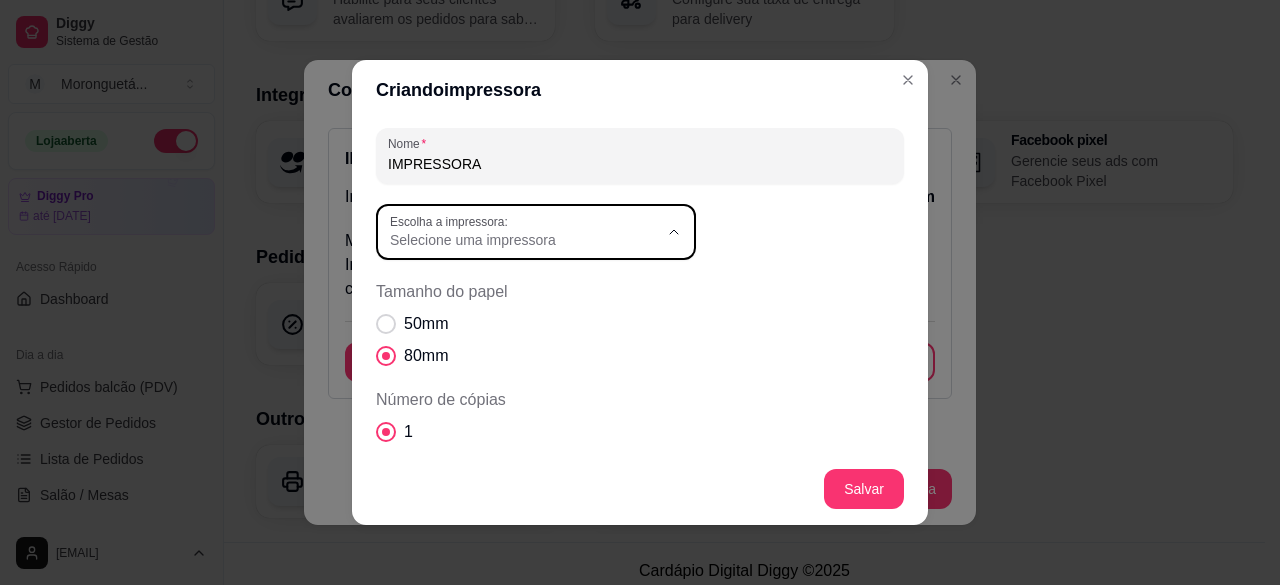 click on "CAIXA" at bounding box center (518, 418) 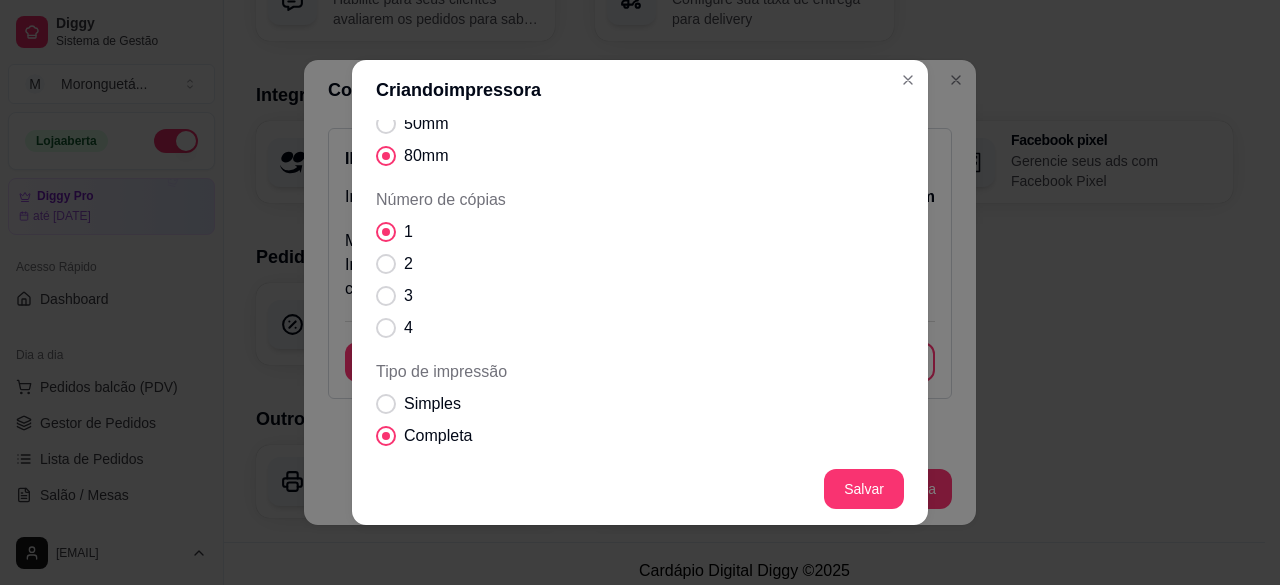 scroll, scrollTop: 300, scrollLeft: 0, axis: vertical 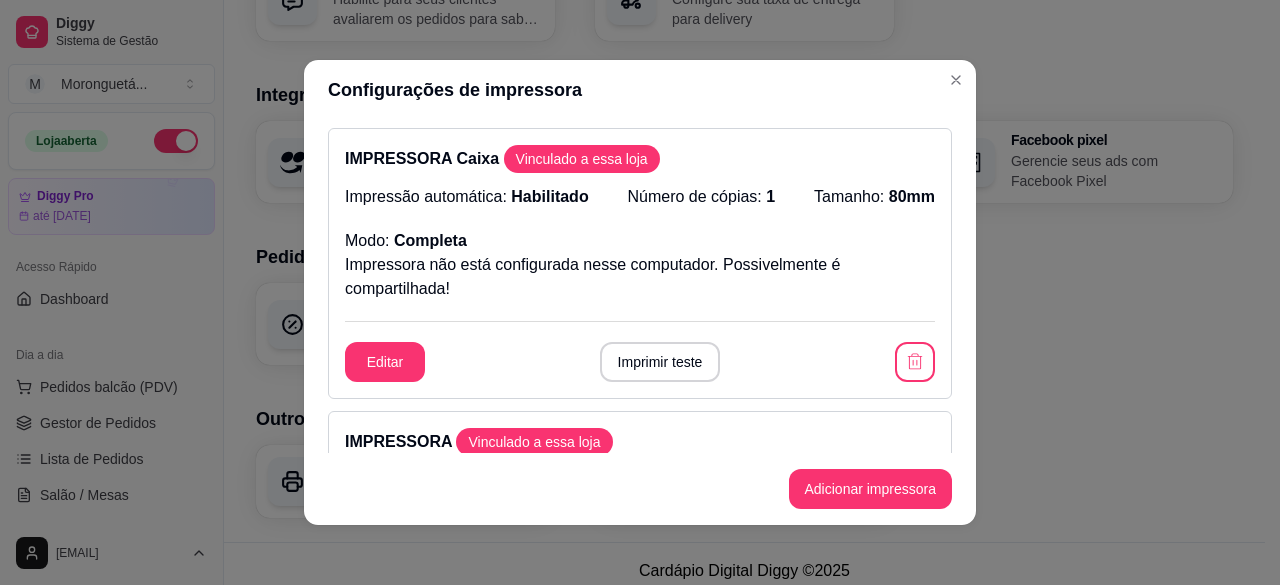 click on "Imprimir teste" at bounding box center [660, 362] 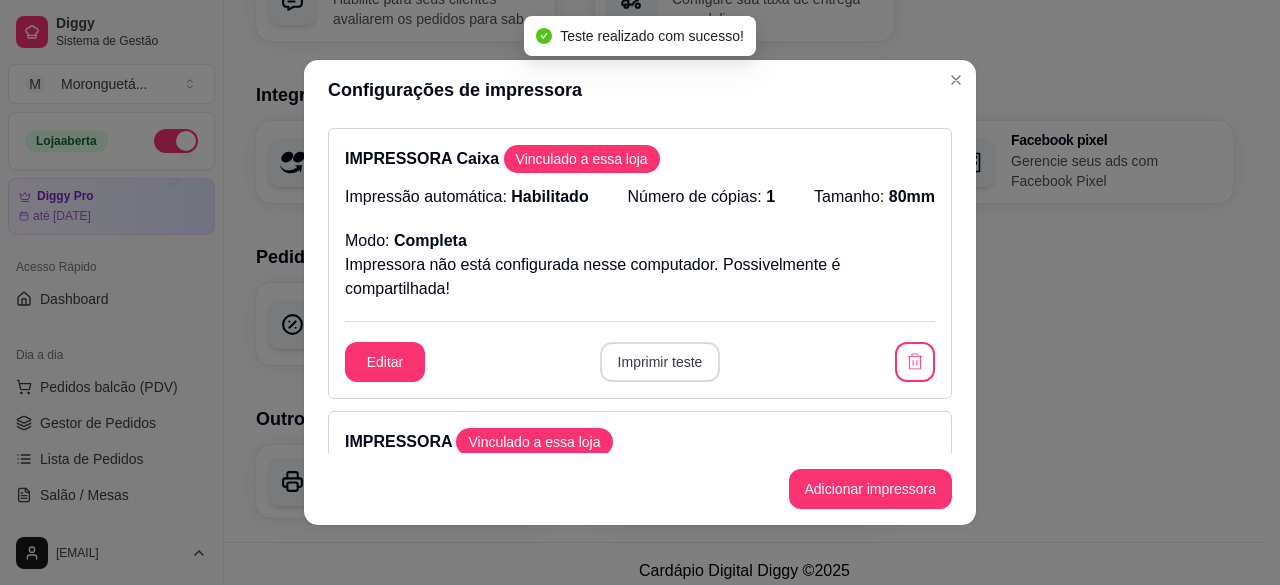 scroll, scrollTop: 300, scrollLeft: 0, axis: vertical 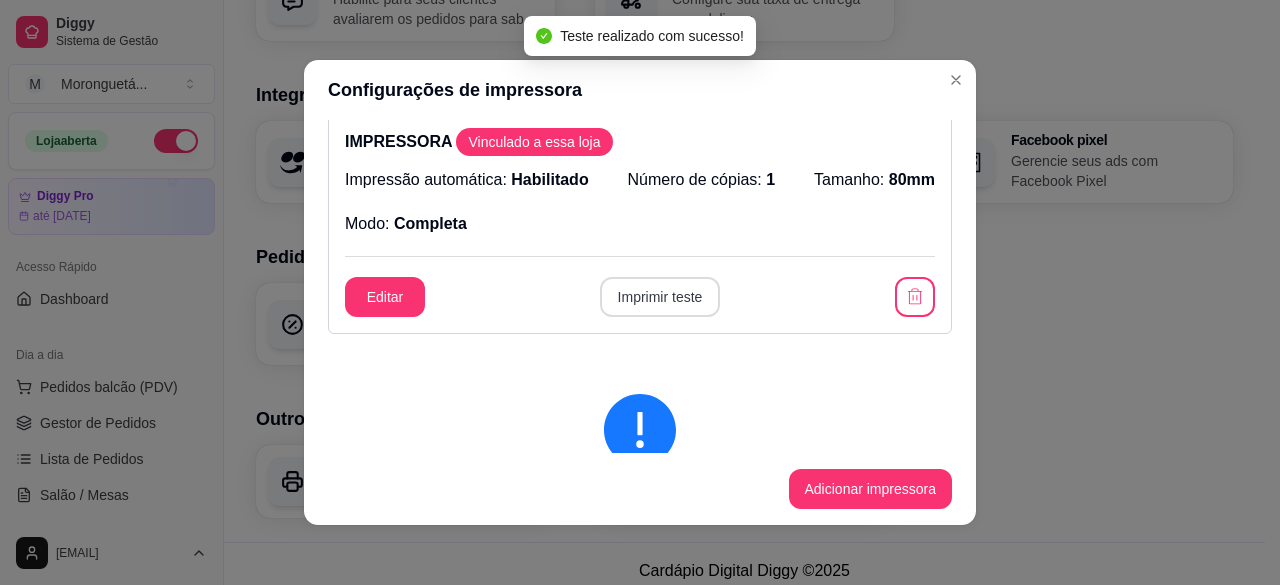 click on "Imprimir teste" at bounding box center (660, 297) 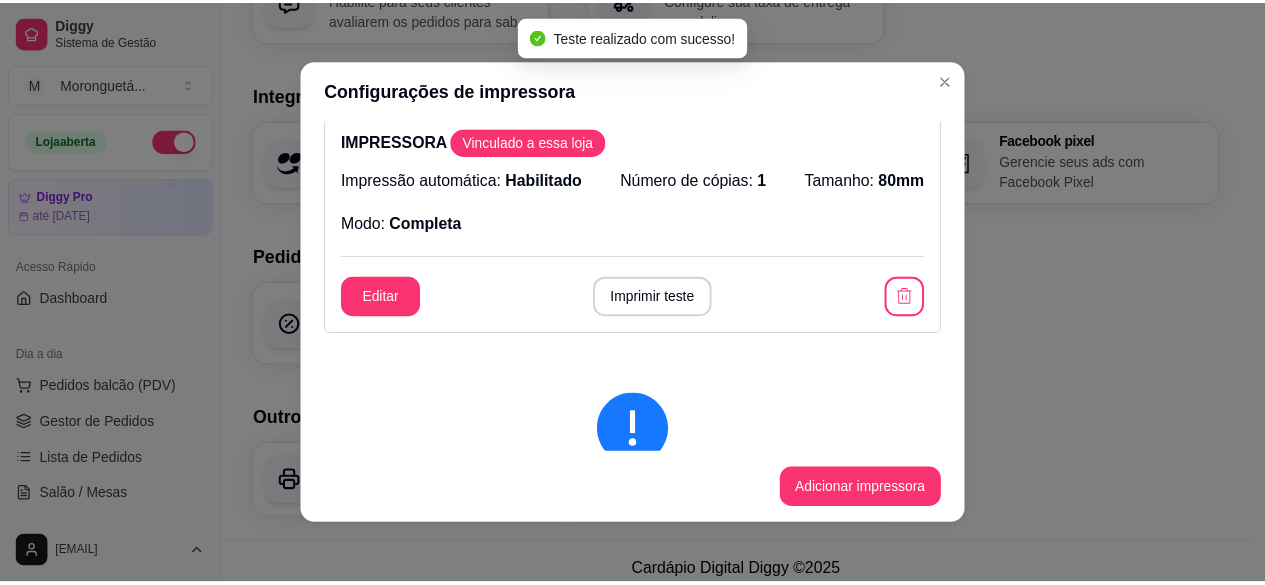 scroll, scrollTop: 0, scrollLeft: 0, axis: both 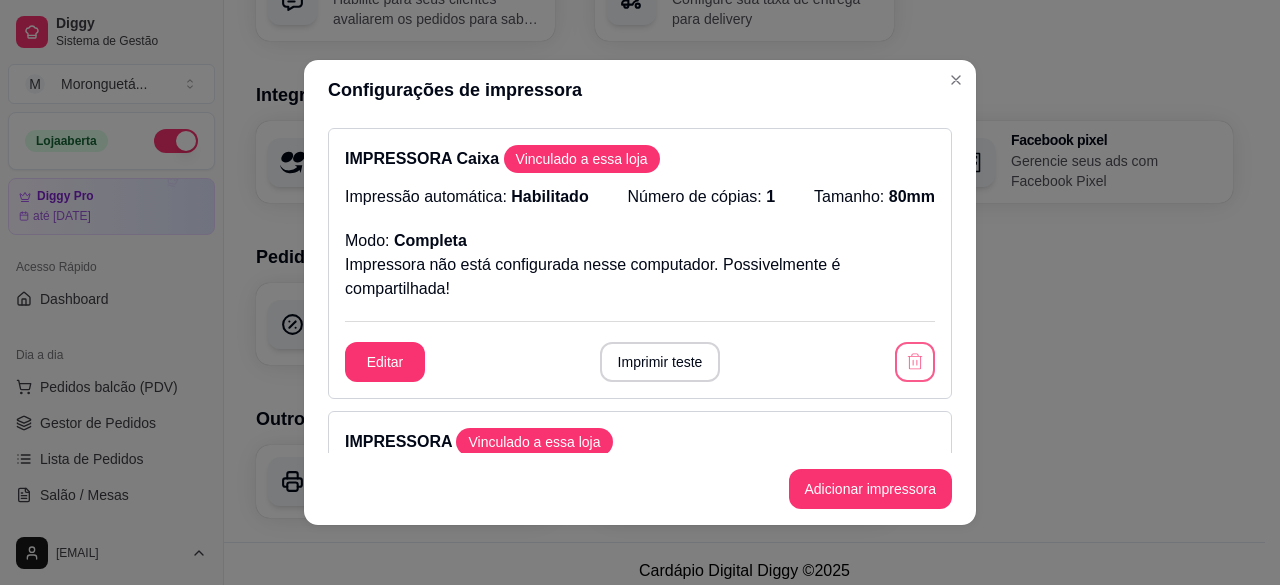 click 